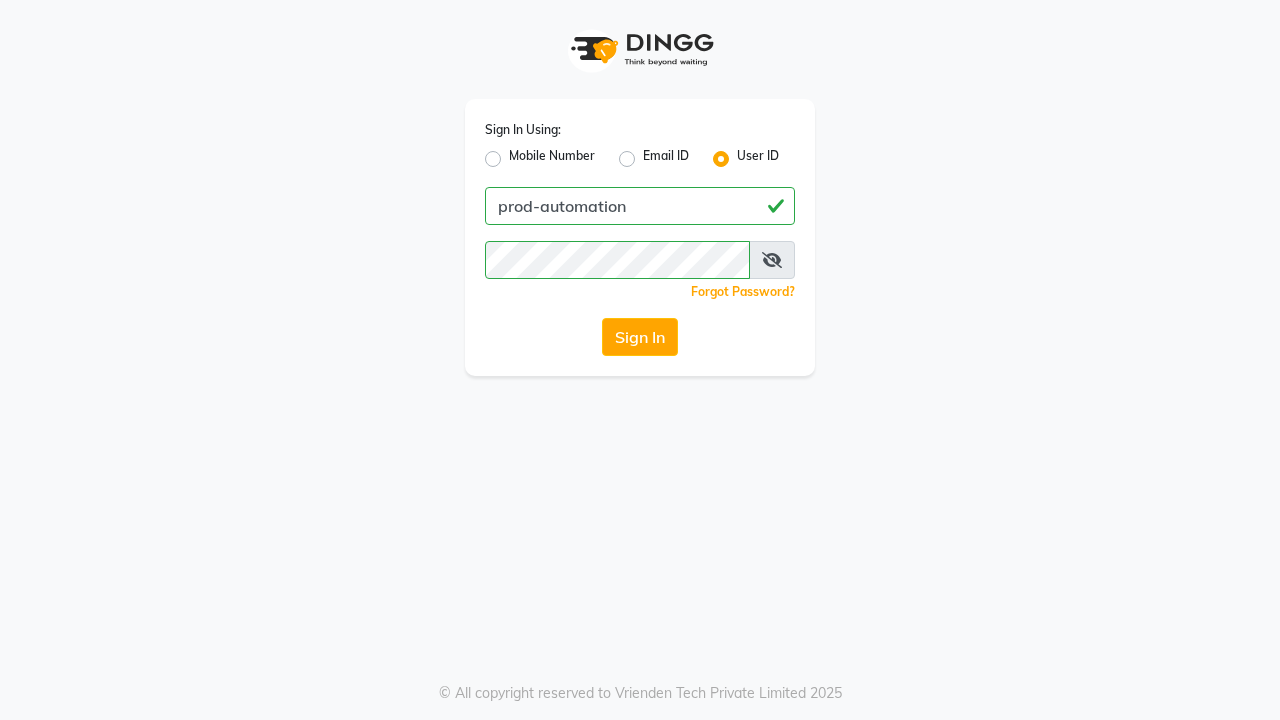 scroll, scrollTop: 0, scrollLeft: 0, axis: both 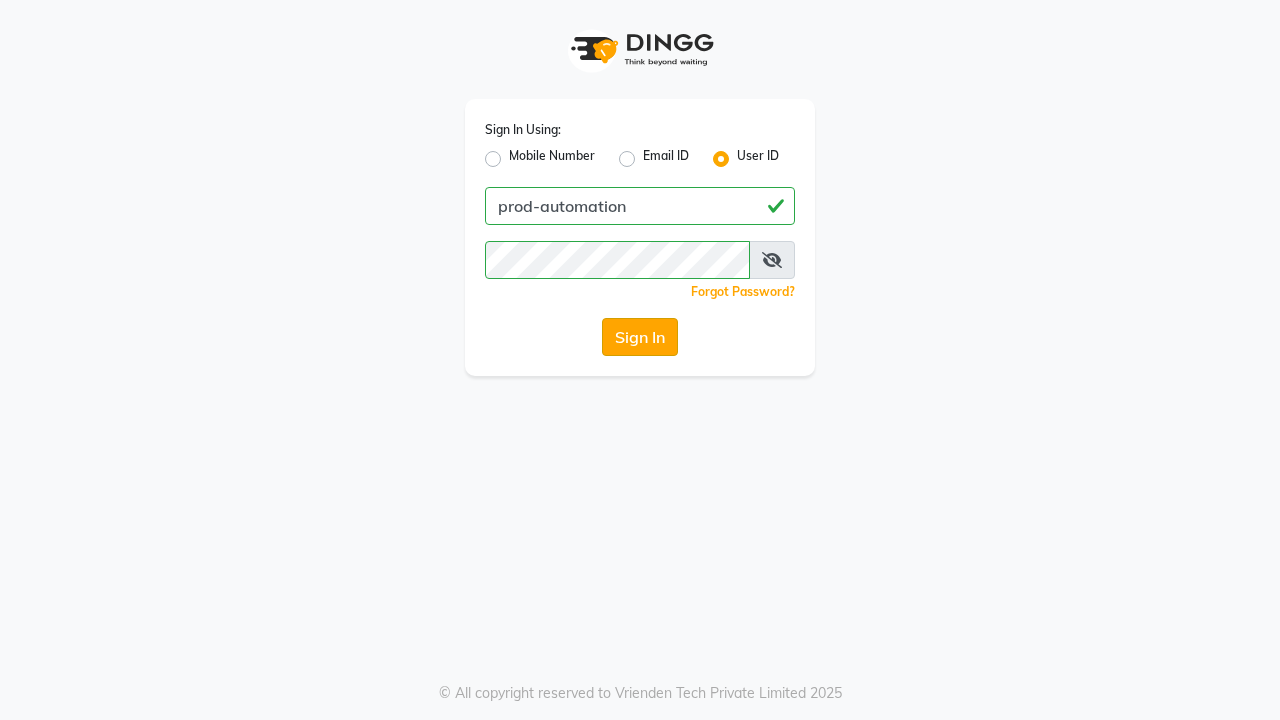 click on "Sign In" 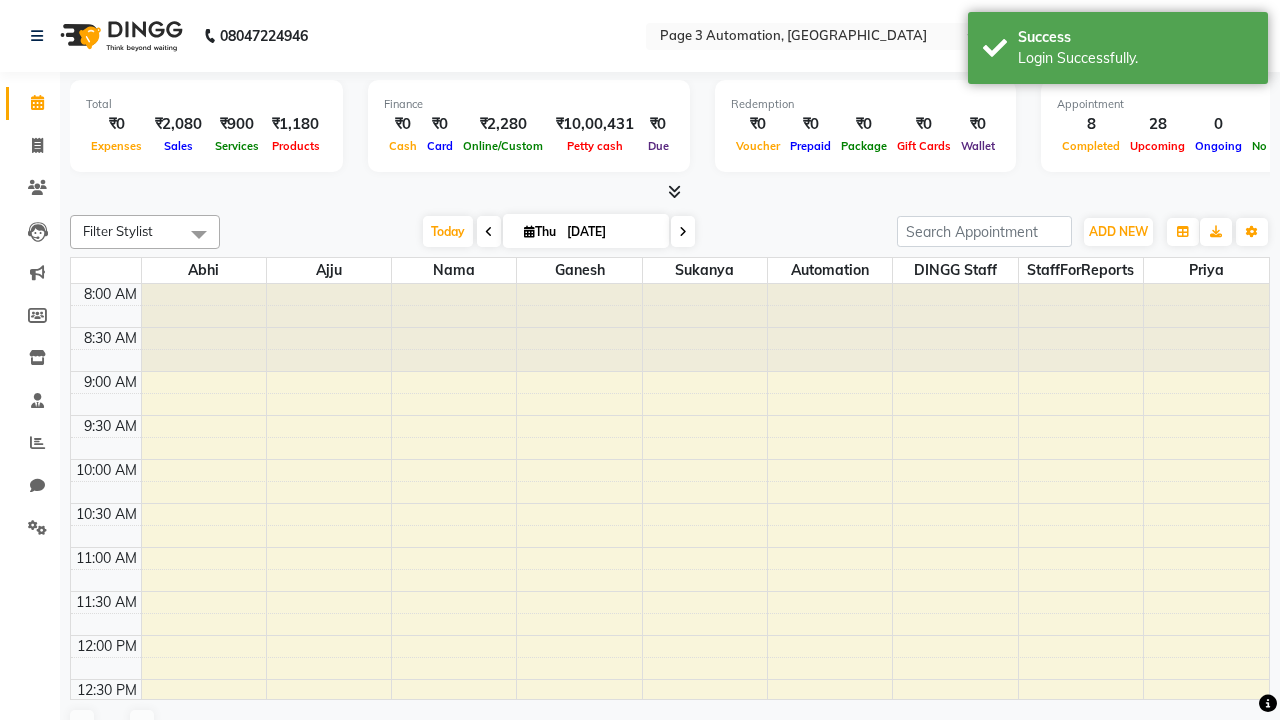 select on "en" 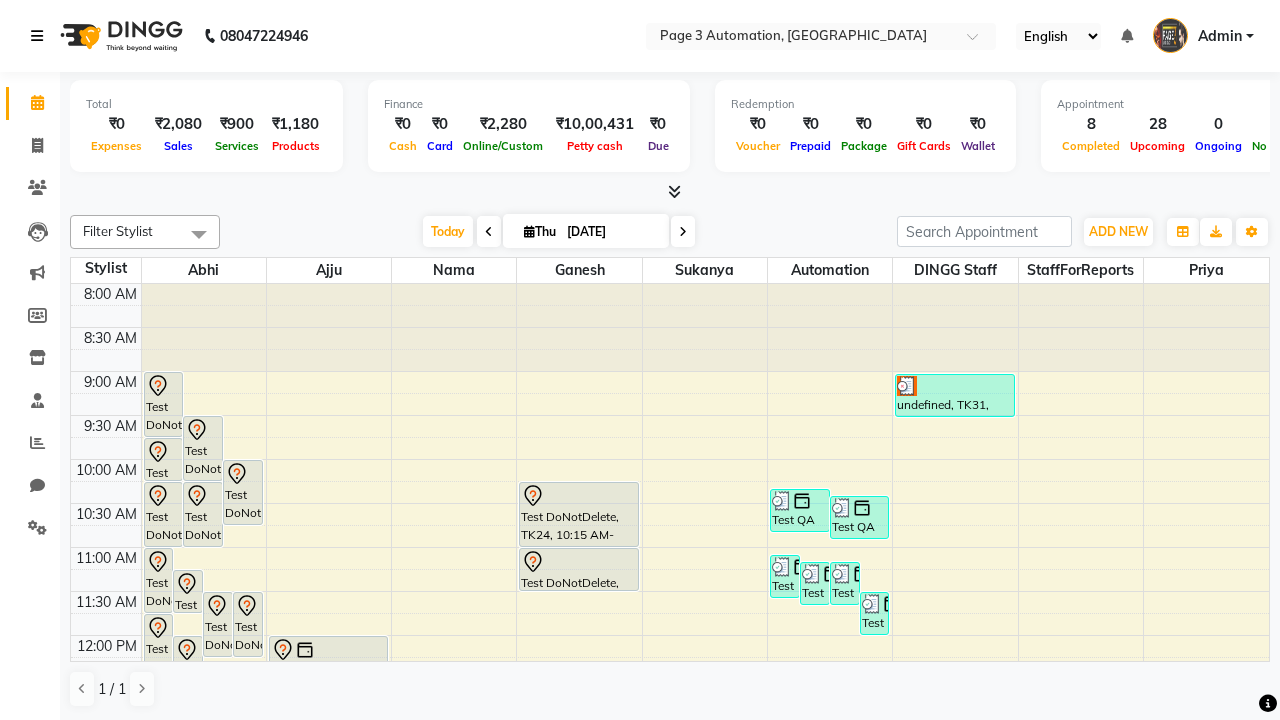 click at bounding box center (37, 36) 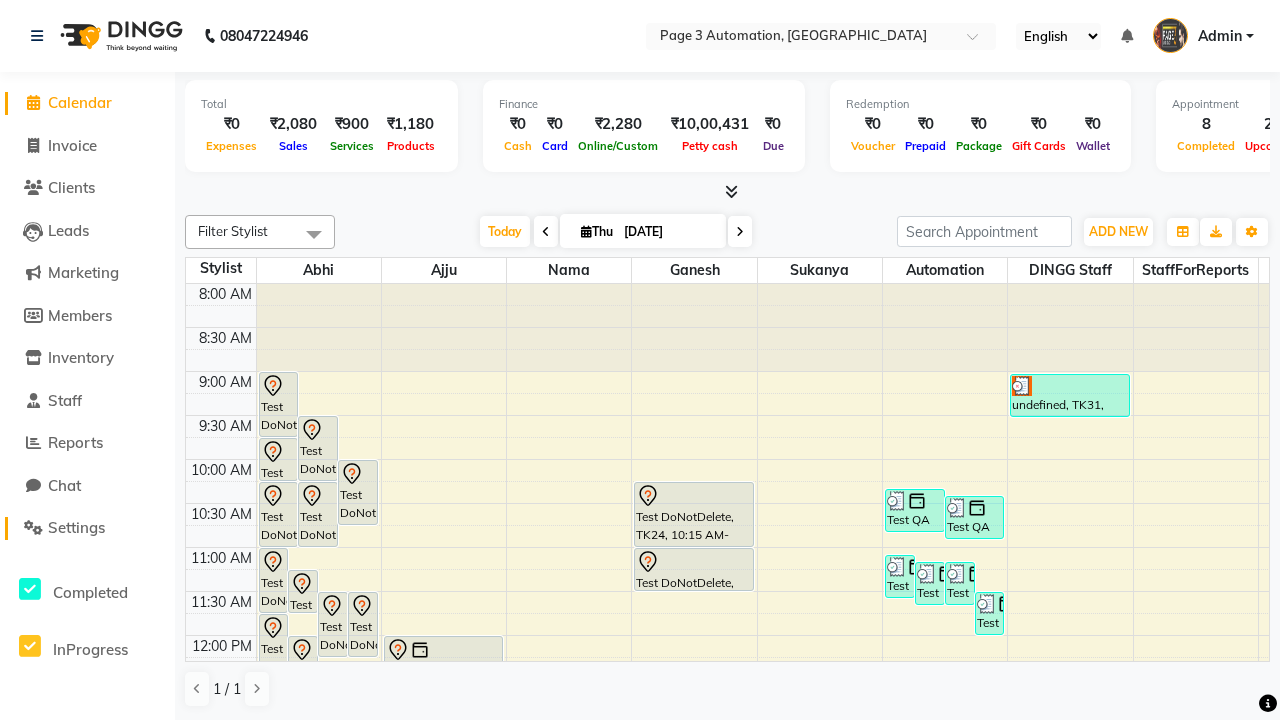 click on "Settings" 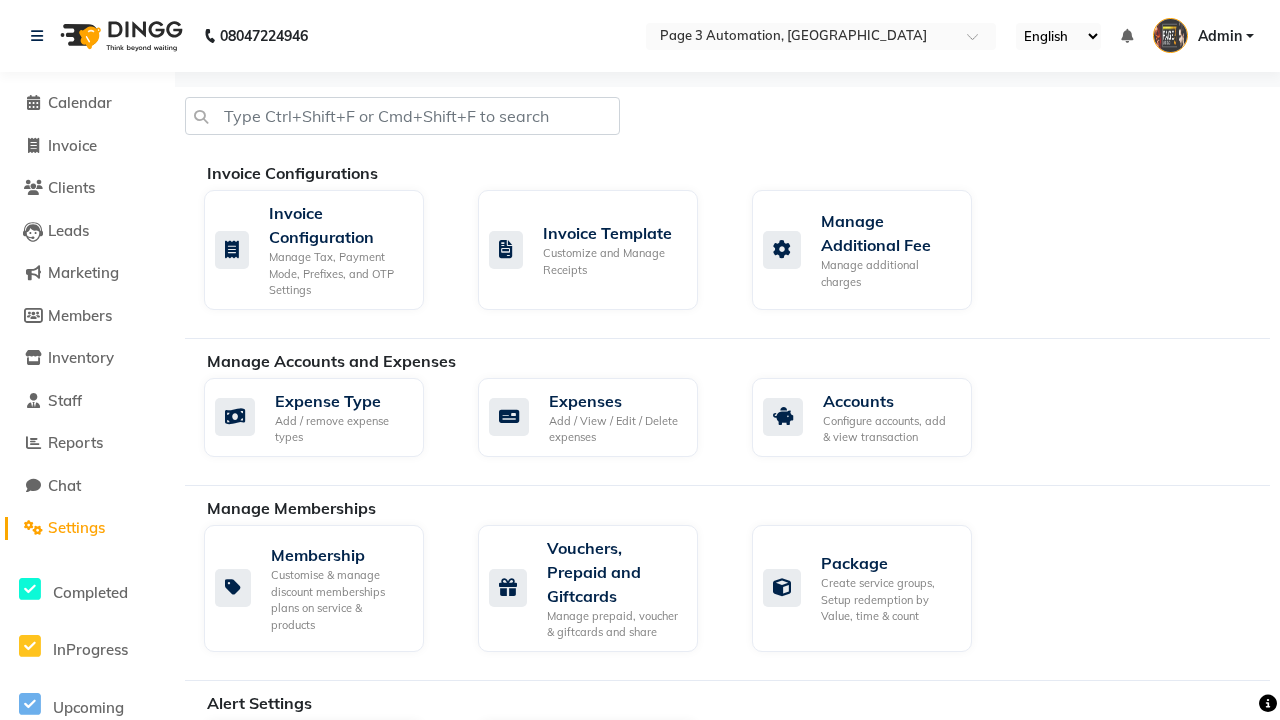 click on "Manage reset opening cash, change password." 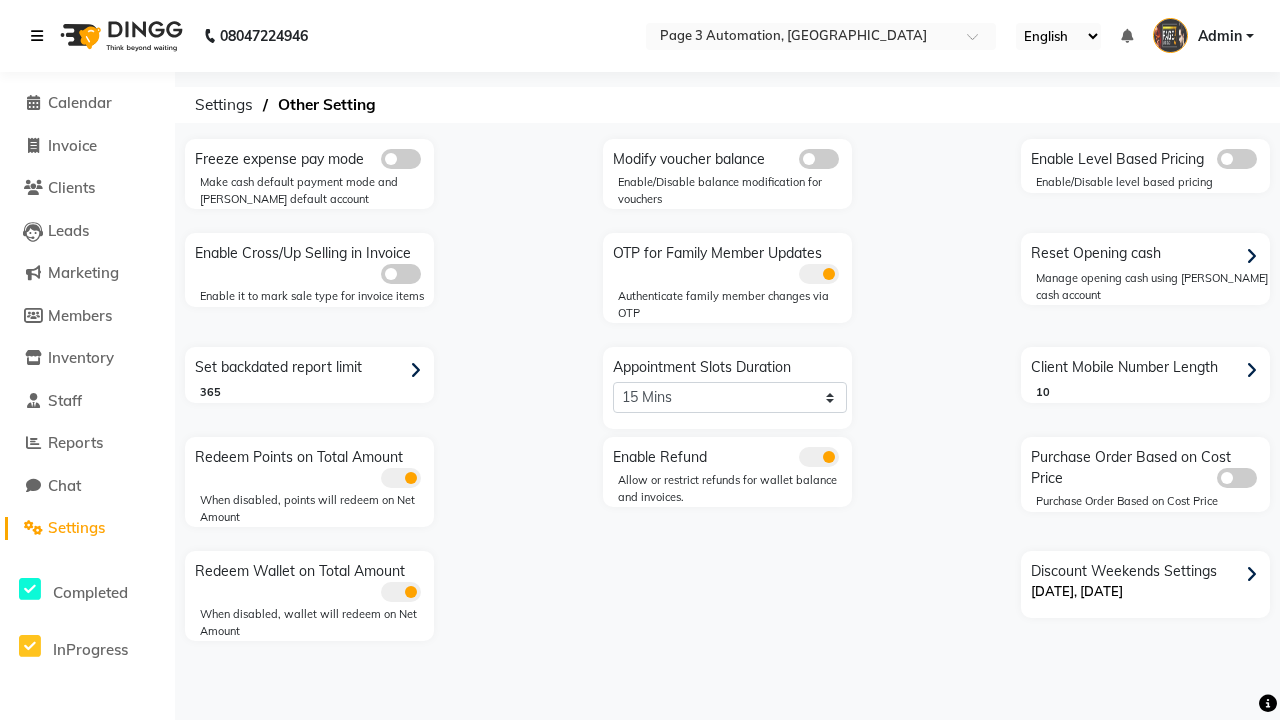 click at bounding box center [37, 36] 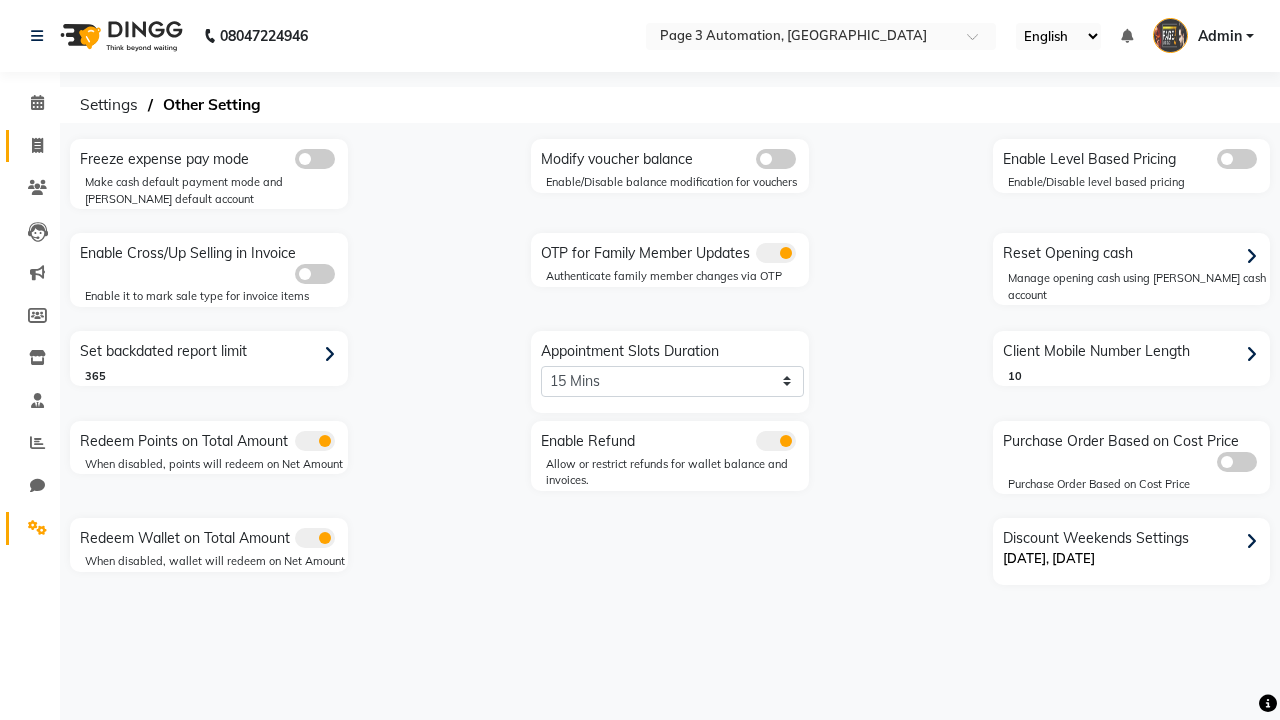 click 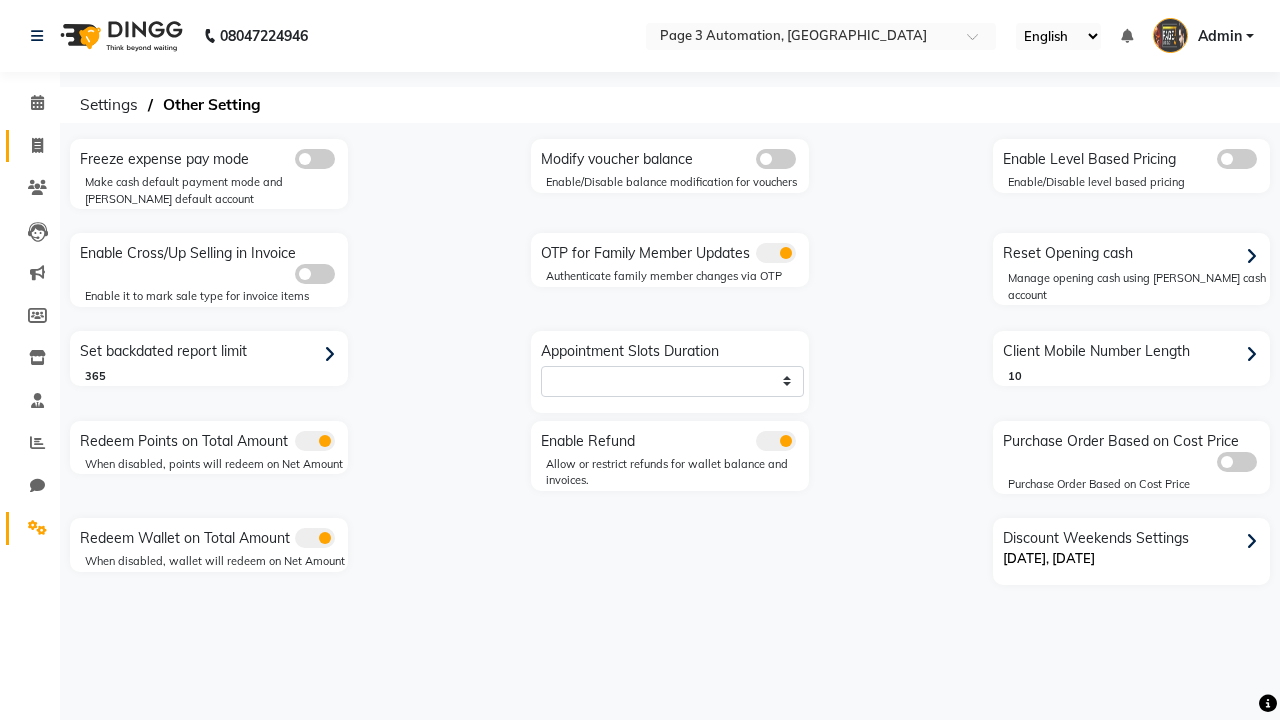 select on "service" 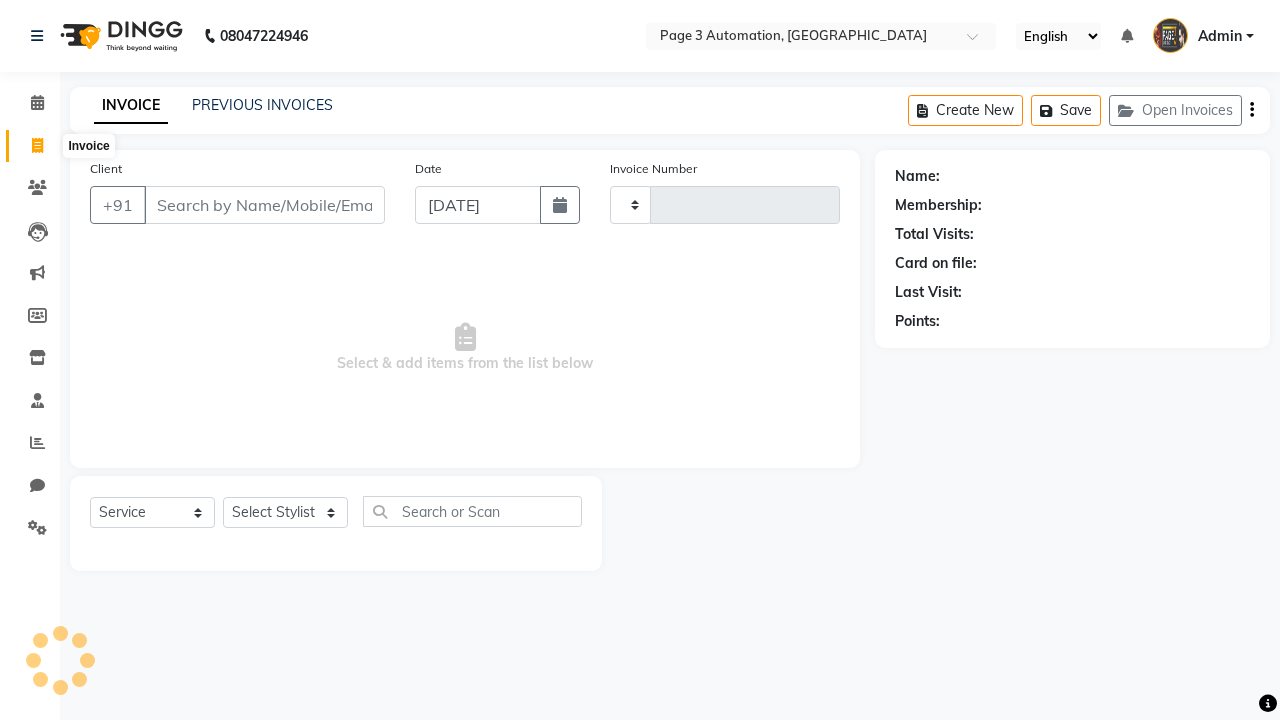 type on "7043" 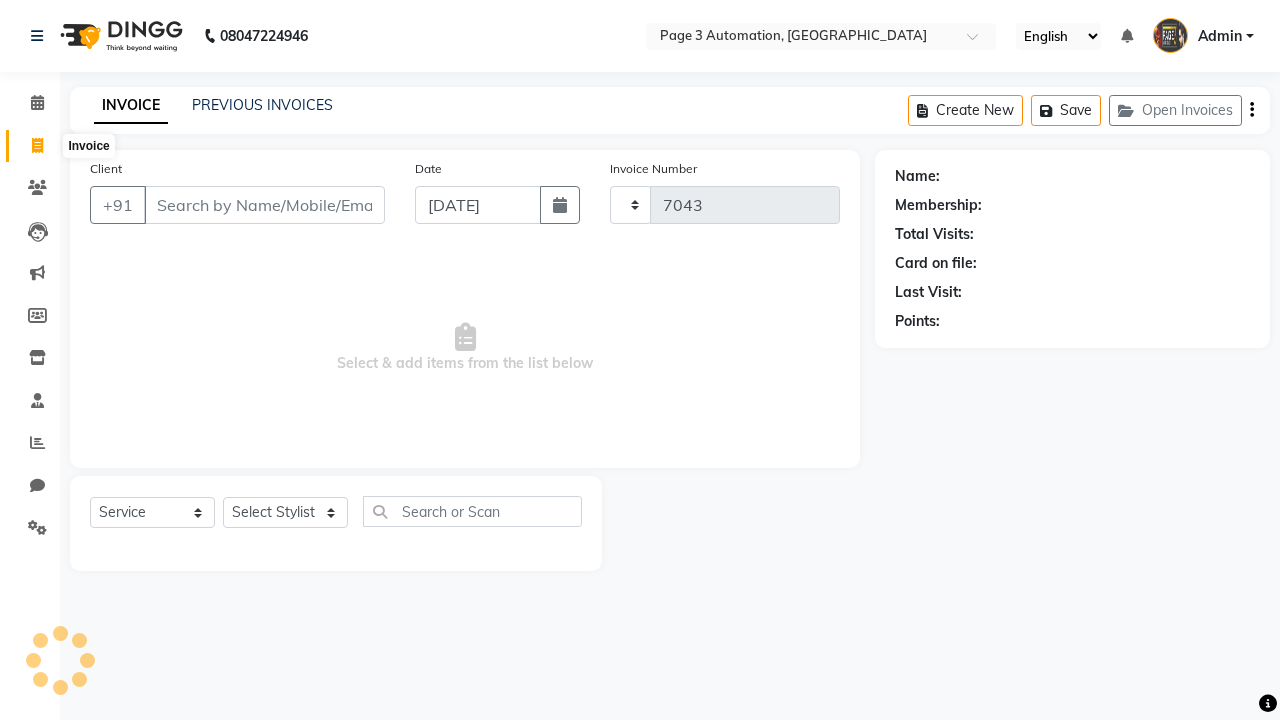 select on "2774" 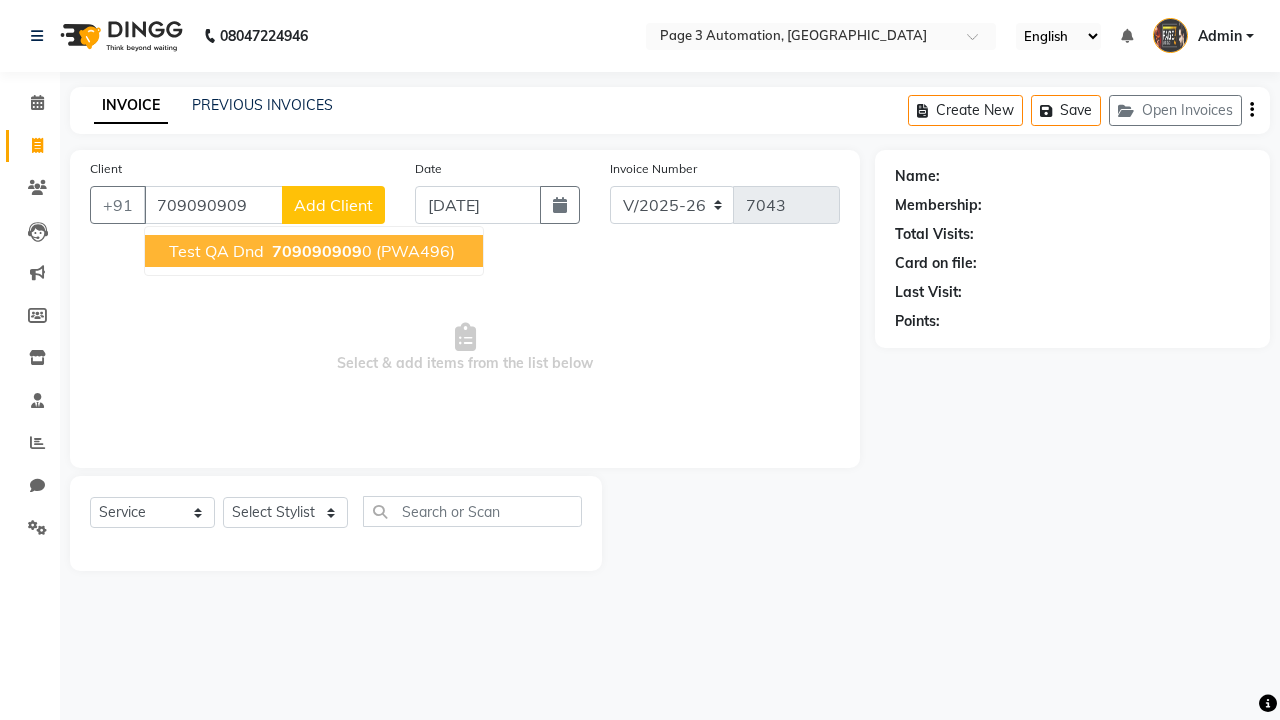 click on "709090909" at bounding box center (317, 251) 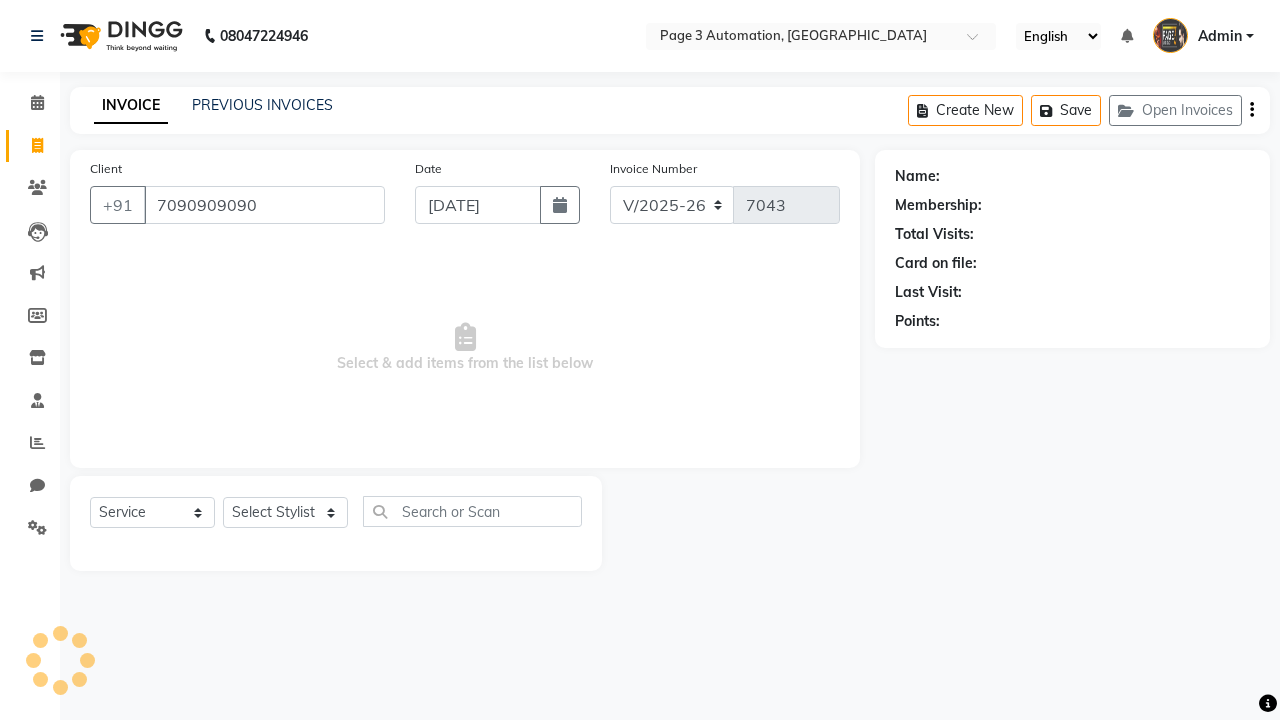 type on "7090909090" 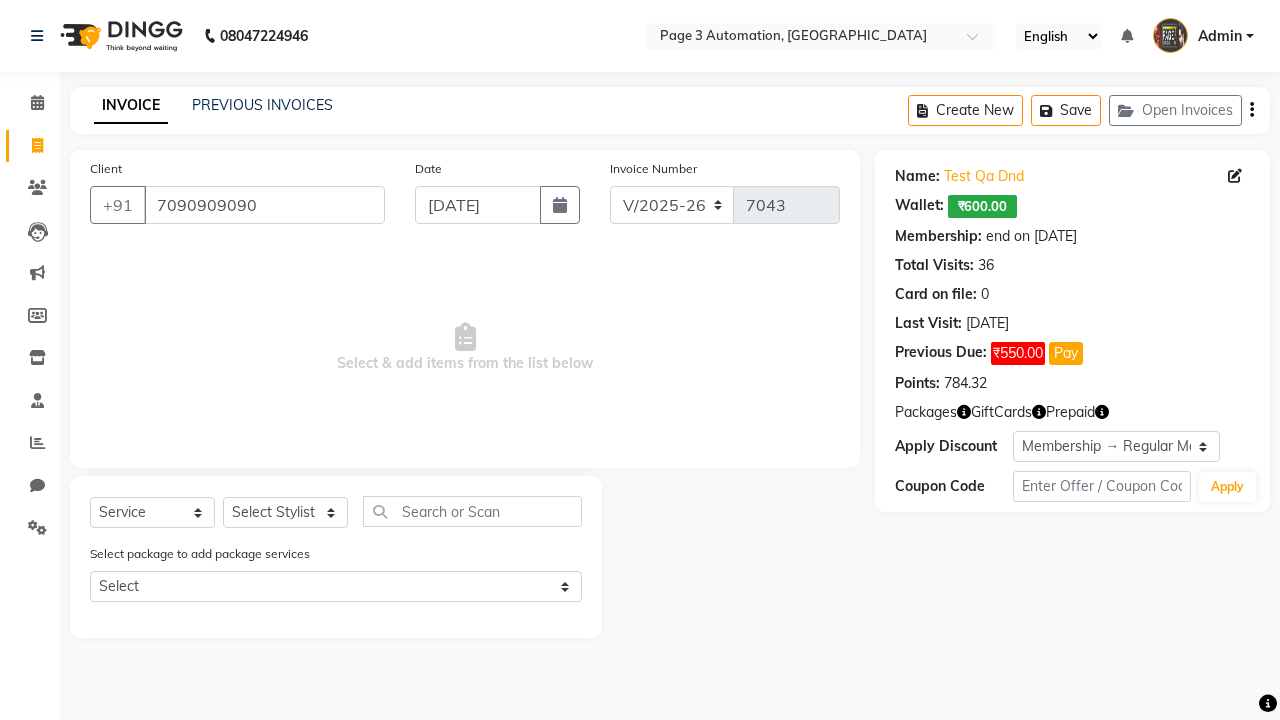 select on "0:" 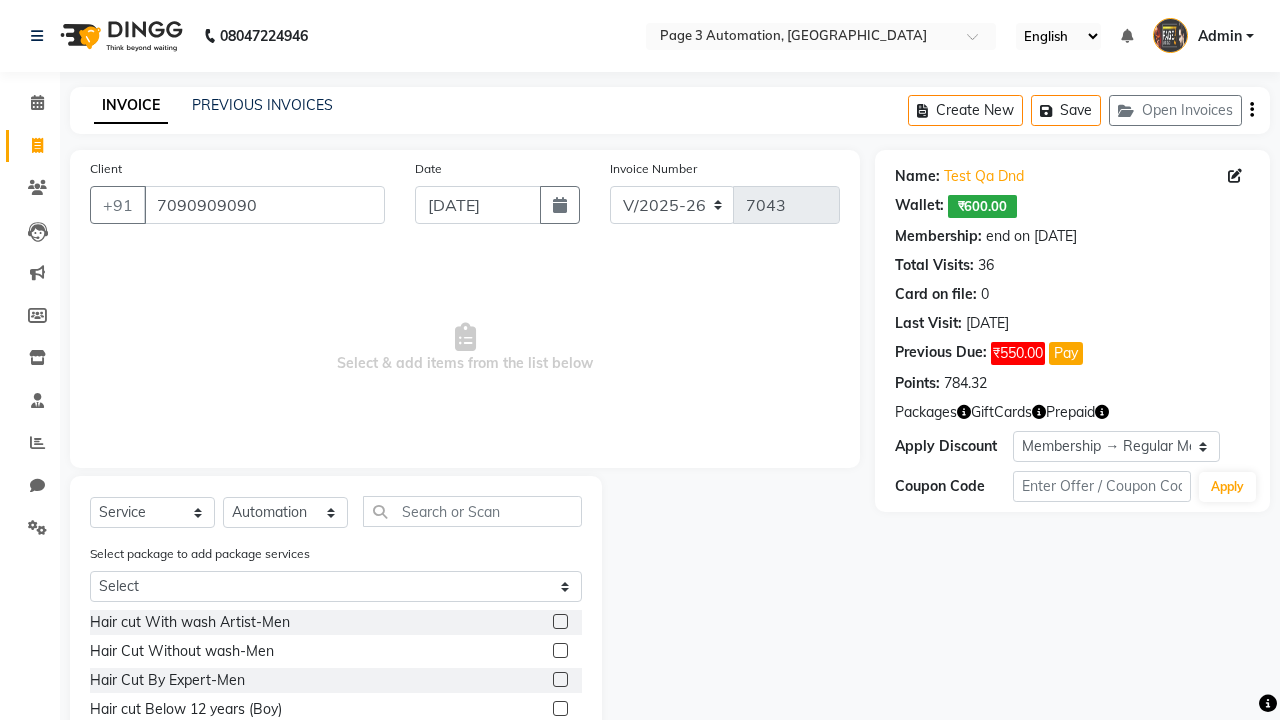 click 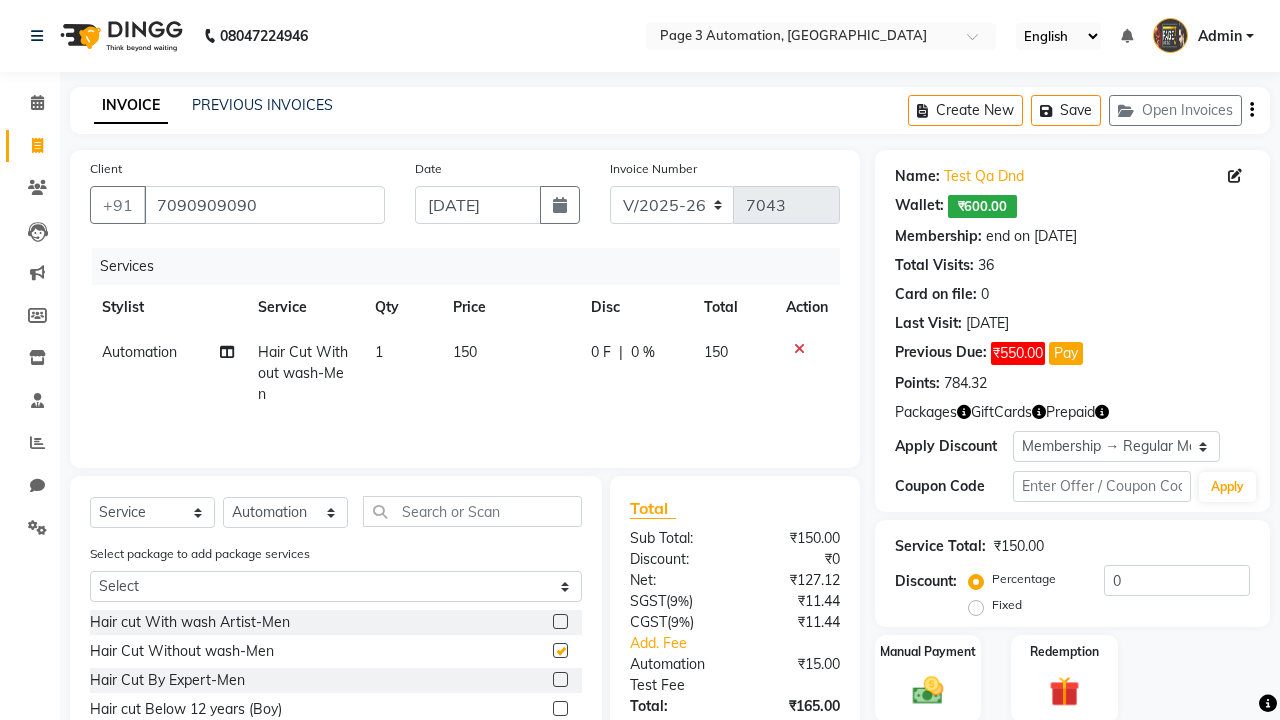 checkbox on "false" 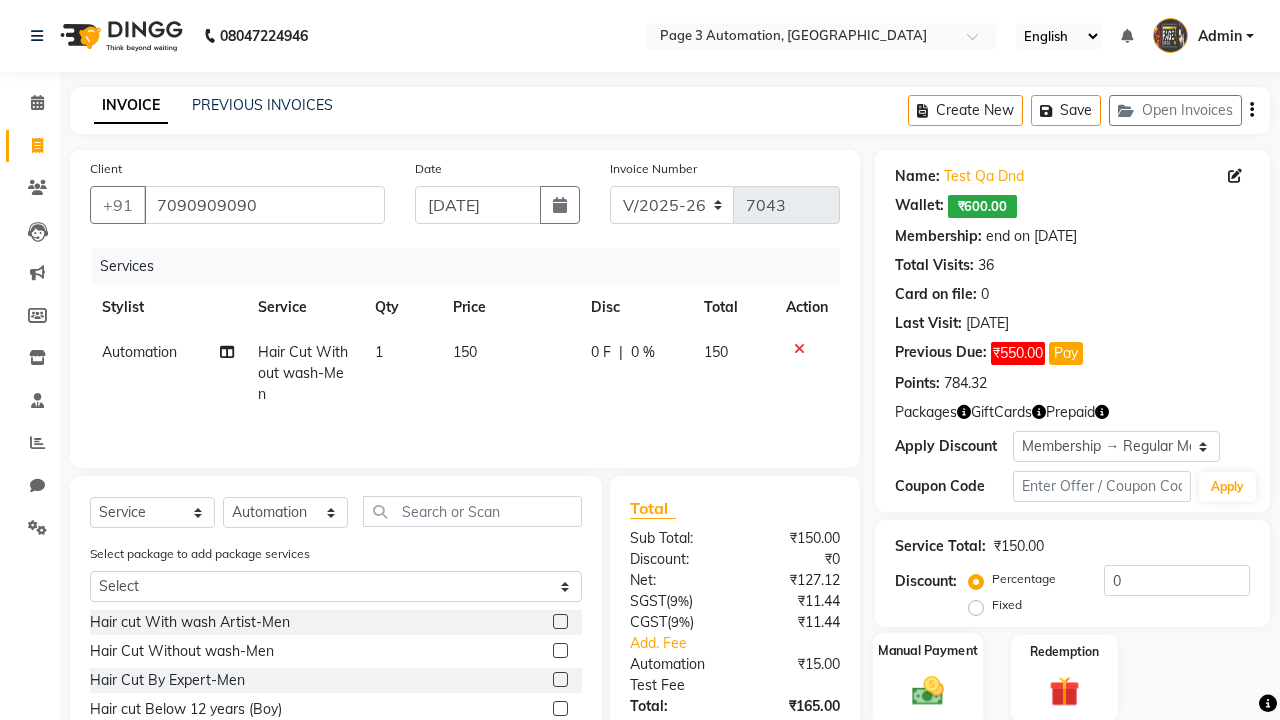 click 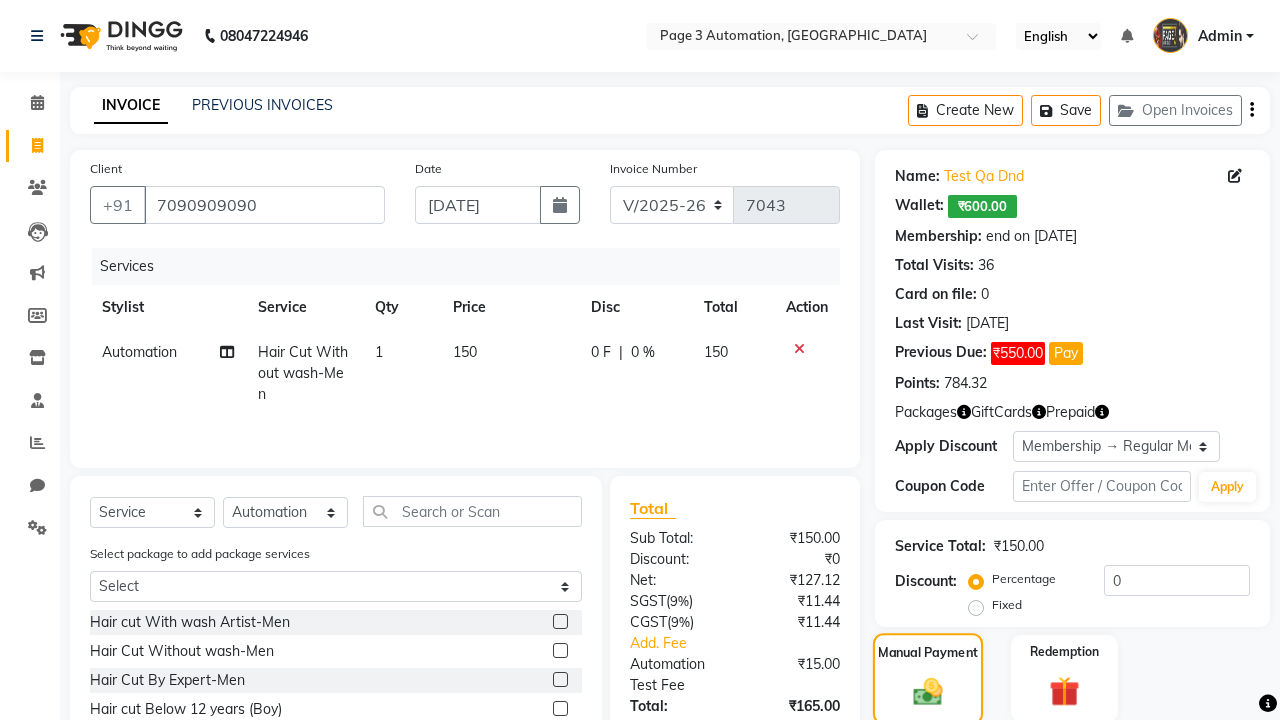 scroll, scrollTop: 201, scrollLeft: 0, axis: vertical 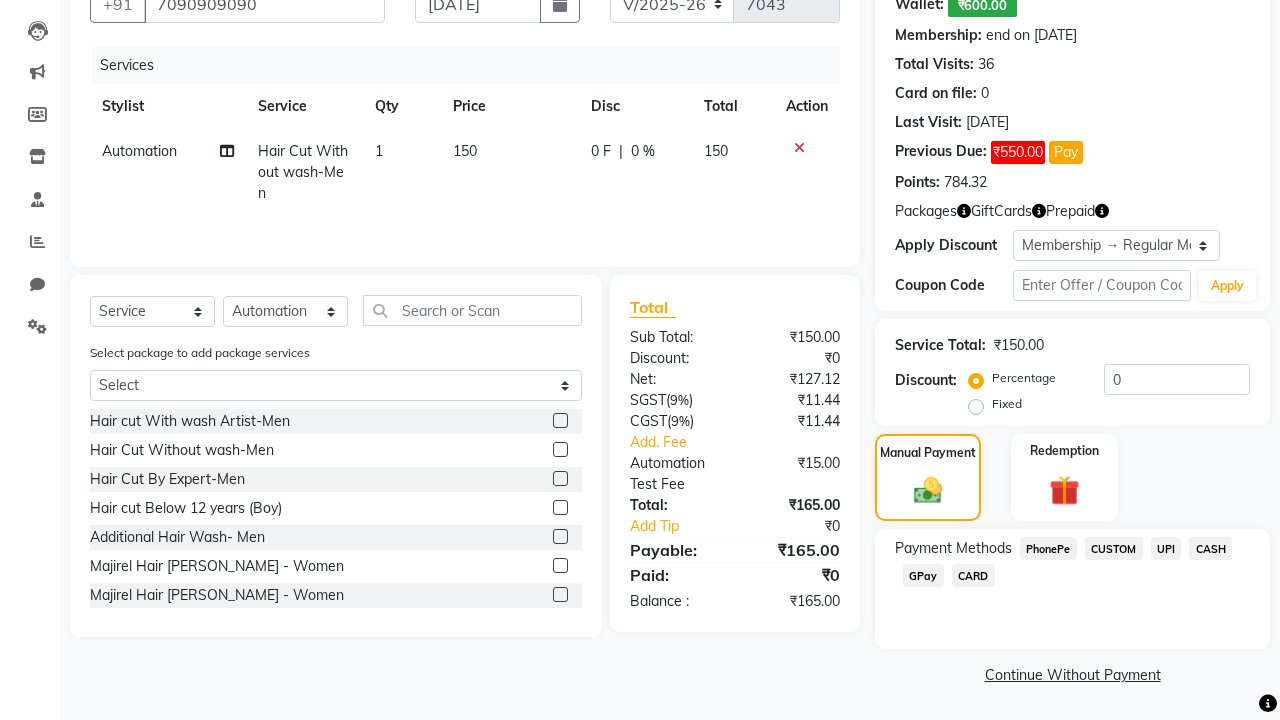 click on "PhonePe" 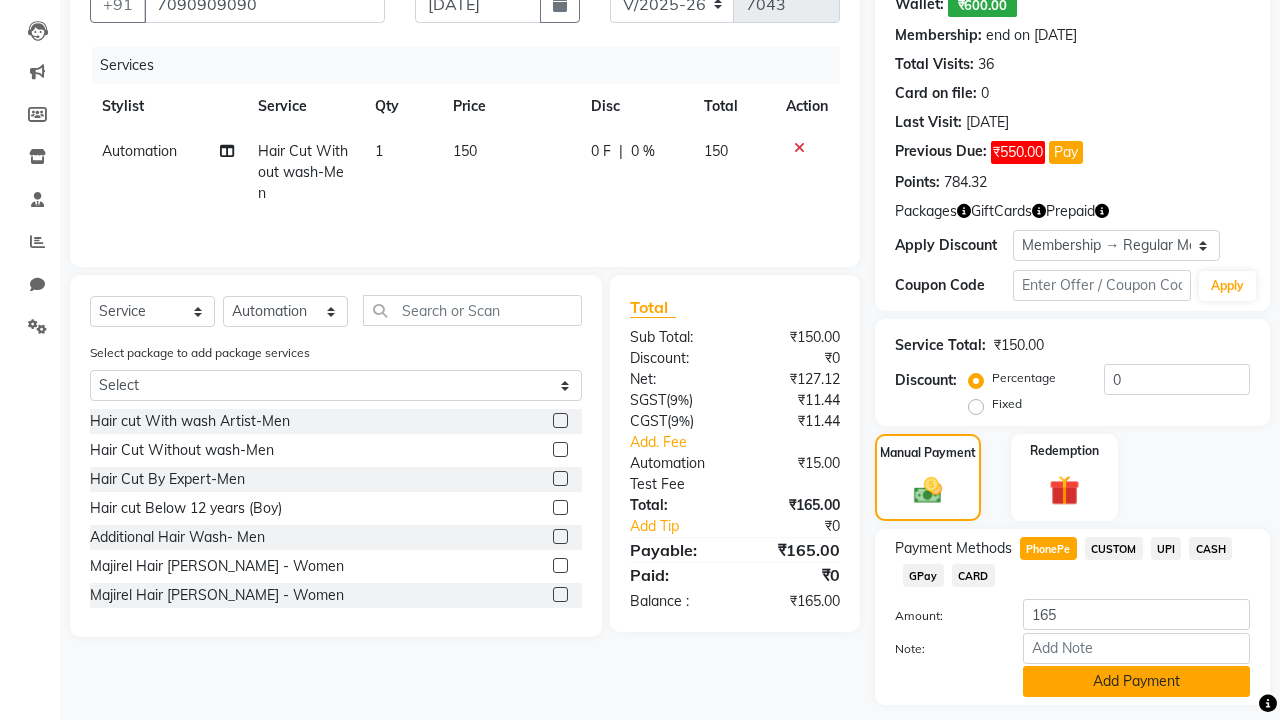 click on "Add Payment" 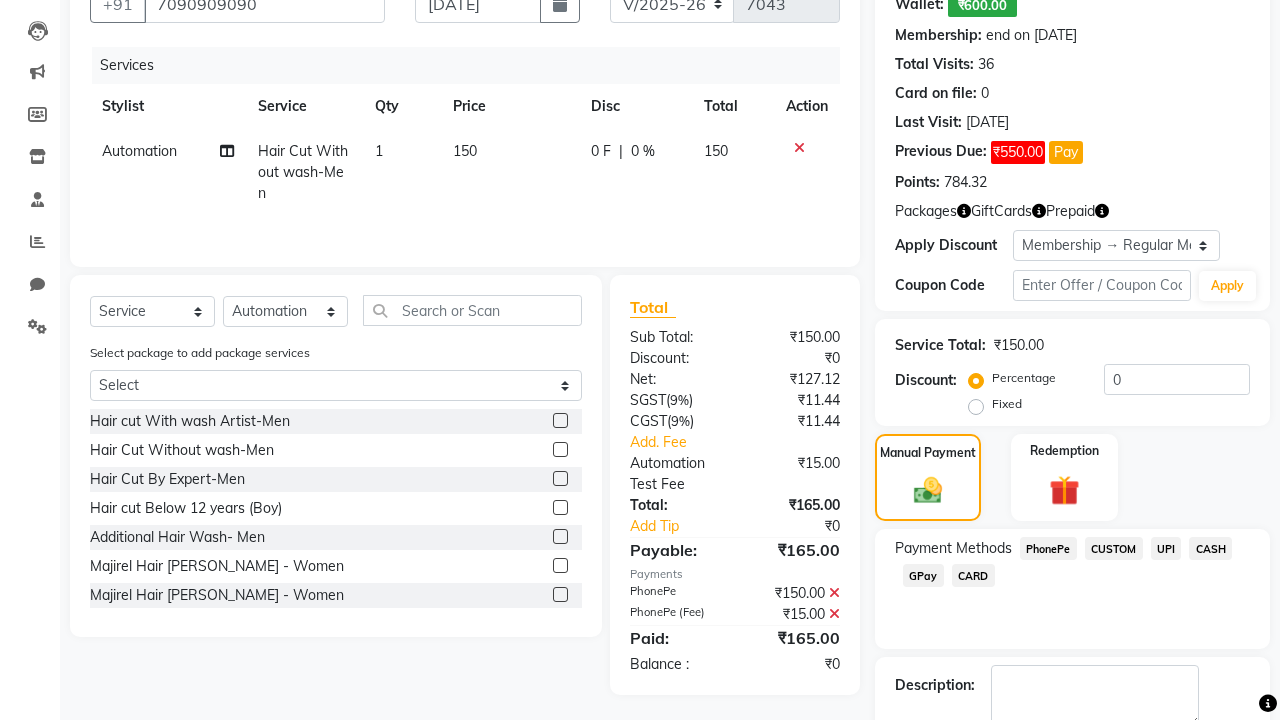 click 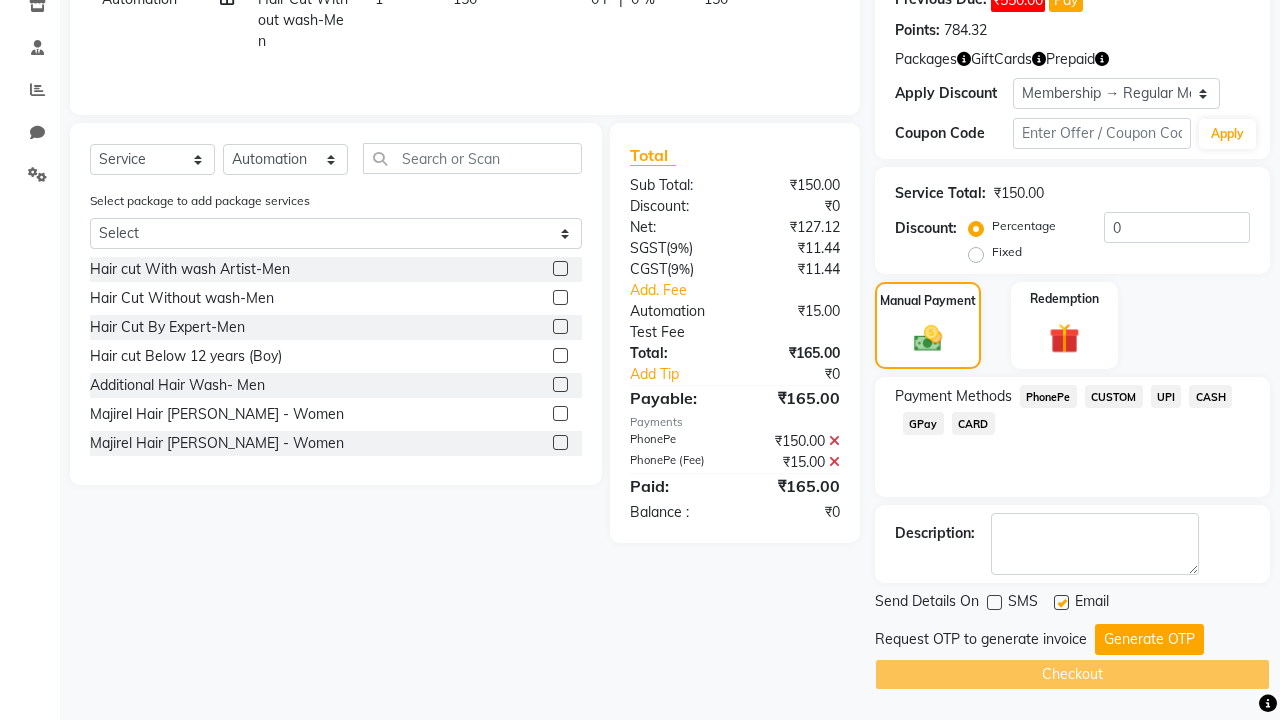 click 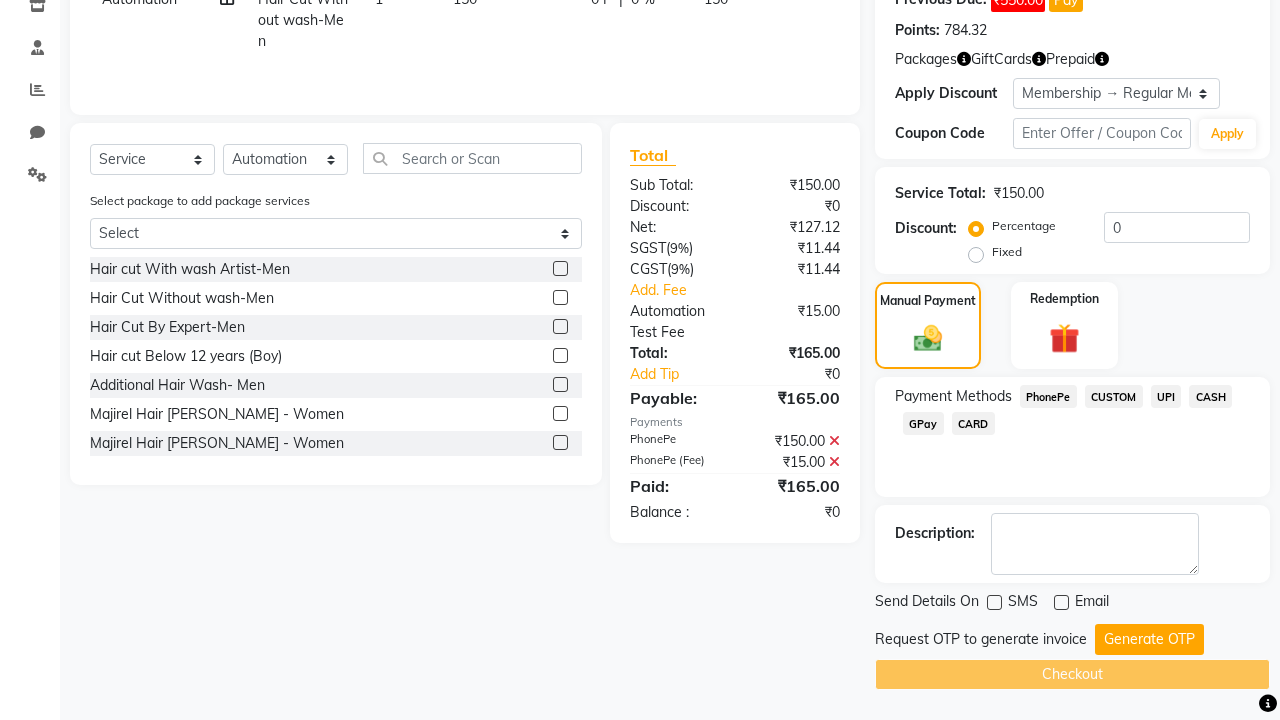 click on "Checkout" 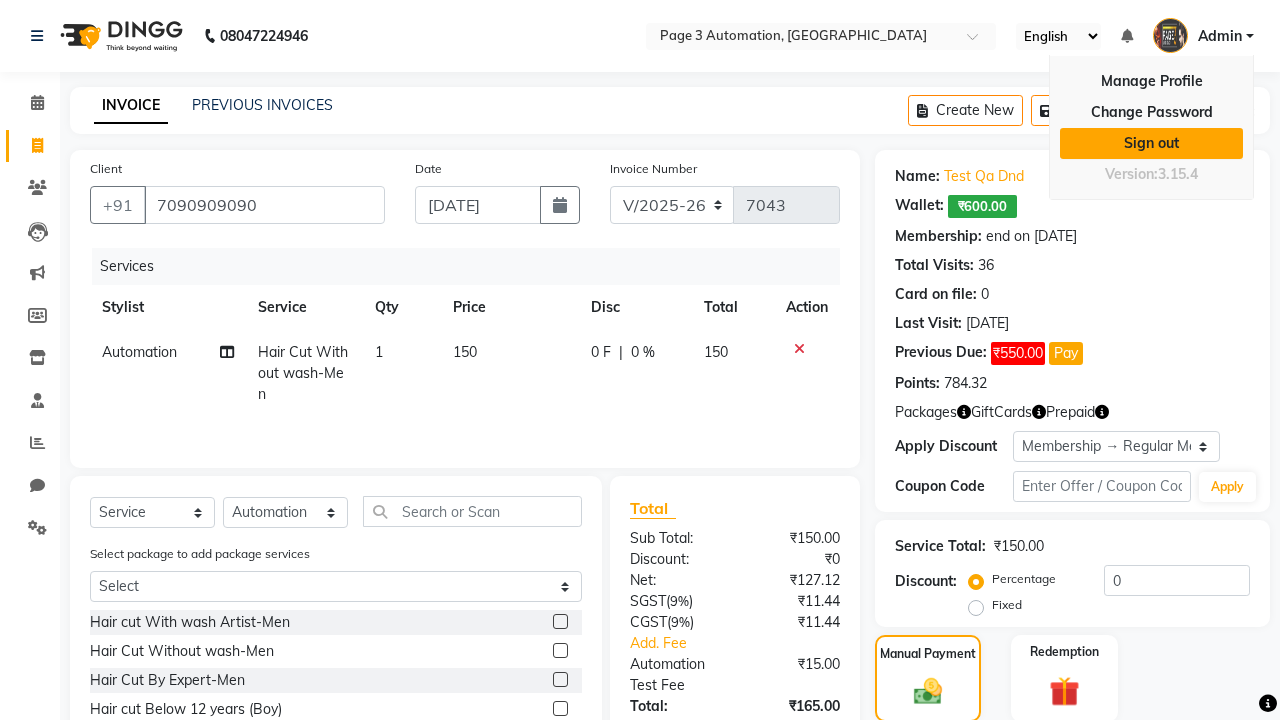 click on "Sign out" at bounding box center (1151, 143) 